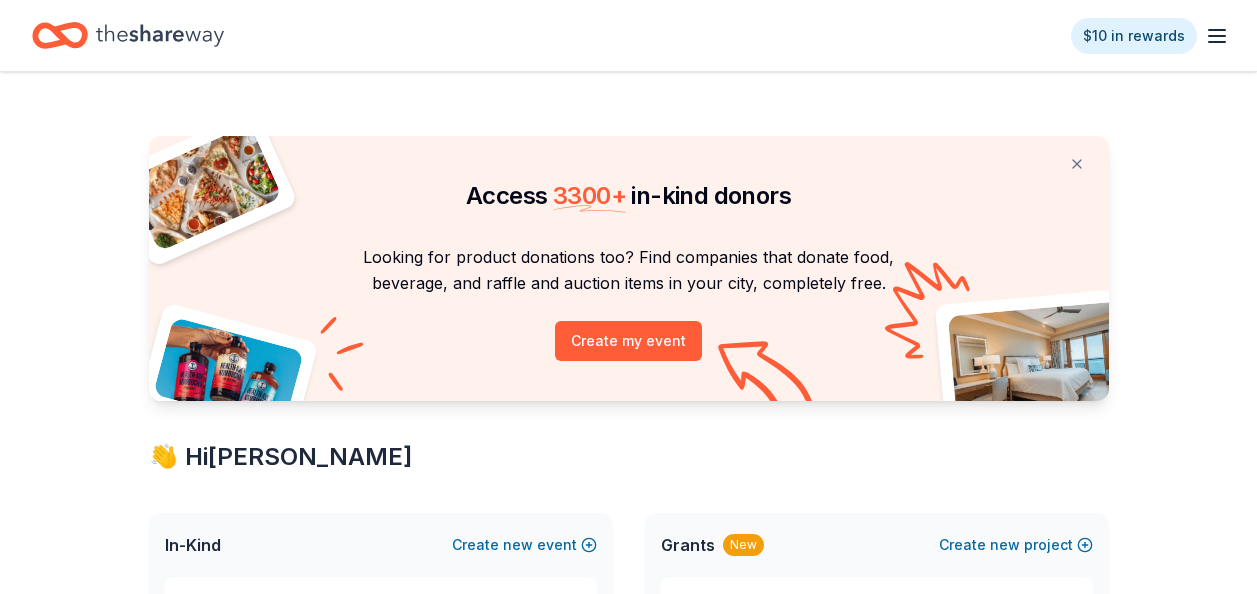 scroll, scrollTop: 0, scrollLeft: 0, axis: both 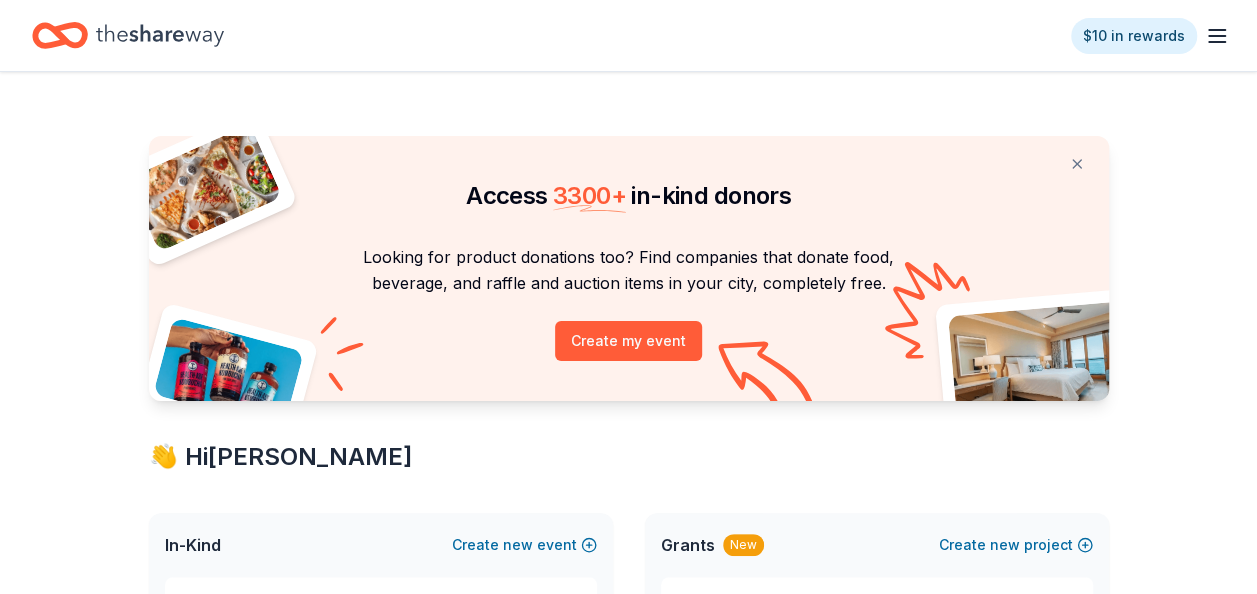 click on "Access   3300 +   in-kind donors Looking for product donations too? Find companies that donate food, beverage, and raffle and auction items in your city, completely free. Create my event 👋 Hi  [PERSON_NAME] In-Kind Create  new  event   Adventure [PERSON_NAME] Off Against [MEDICAL_DATA]-Fairways For Fighters [DATE]  •  [GEOGRAPHIC_DATA], [GEOGRAPHIC_DATA] View   event   Show past events Grants New Create  new  project   Adventure [PERSON_NAME] Off Against [MEDICAL_DATA]-Fairways For Fighters [GEOGRAPHIC_DATA], [GEOGRAPHIC_DATA] View   project   In-Kind donors viewed On the Plus plan, you get unlimited in-kind profile views each month. [PERSON_NAME] 4.0 Gift certificate(s) Omni Hotels & Resorts New Donation depends on request BJ's Wholesale Club New Gift card(s) Seaguar New Fishing line, hats, shirts IHOP New Food, gift card(s) The Fresh Market New gift card(s), food tray(s), gift basket(s), bottled water, store item(s) Mojo's New Food, gift card(s), monetary donation [PERSON_NAME]'s Secret New Women's undergarments Company [PERSON_NAME] New Organic Valley New New New" at bounding box center (628, 1032) 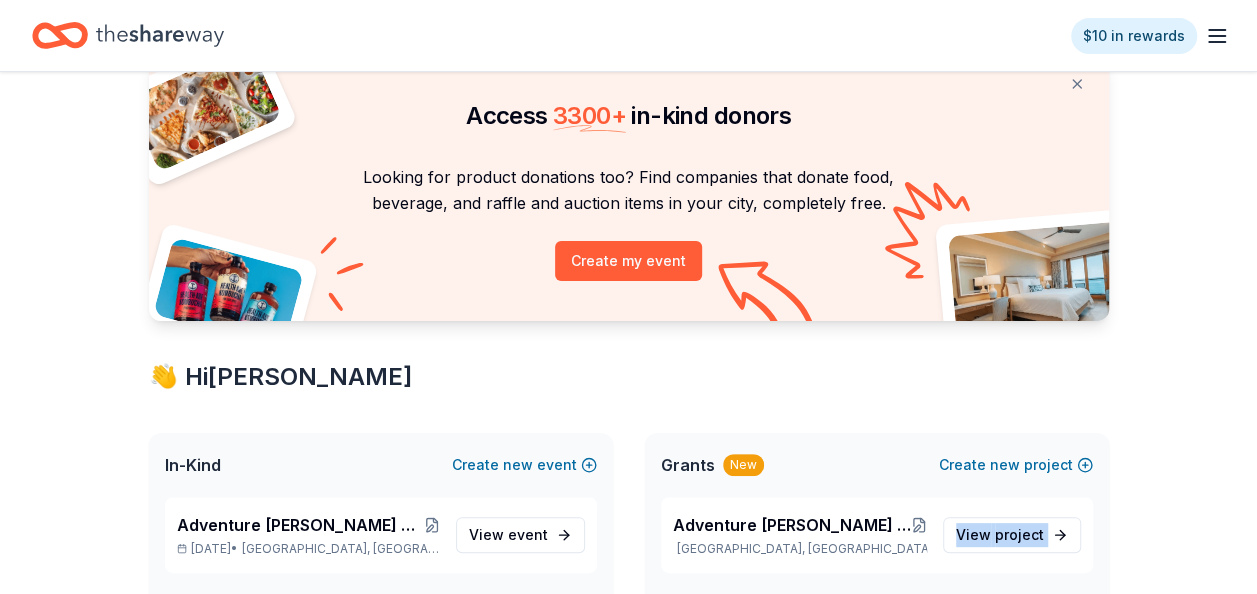 scroll, scrollTop: 213, scrollLeft: 0, axis: vertical 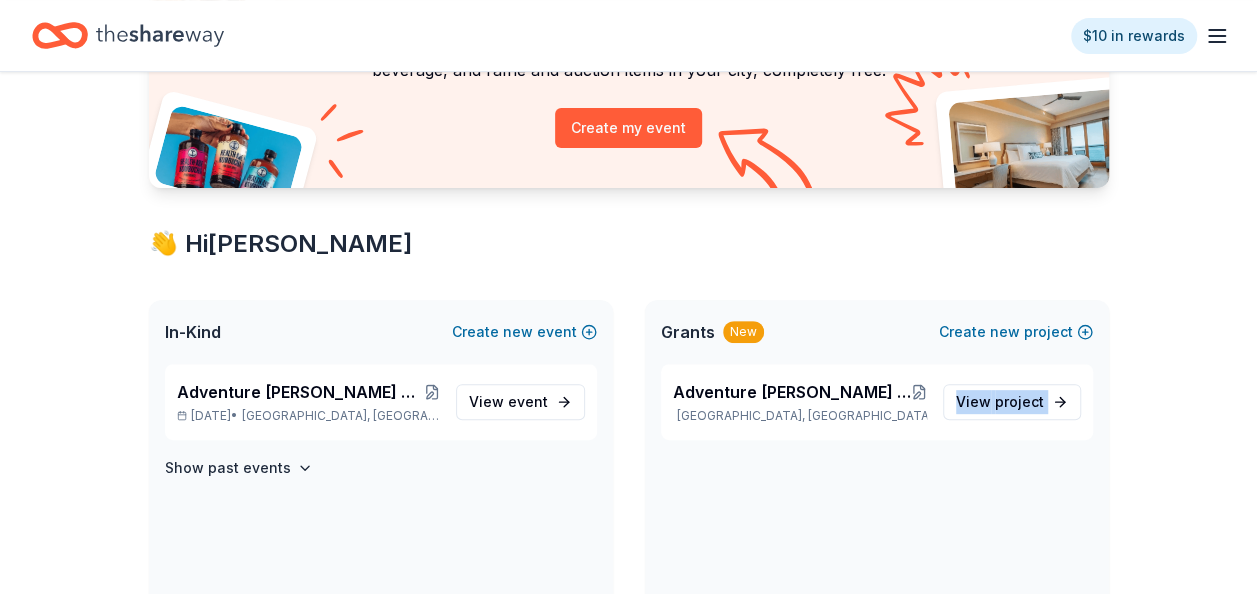 click 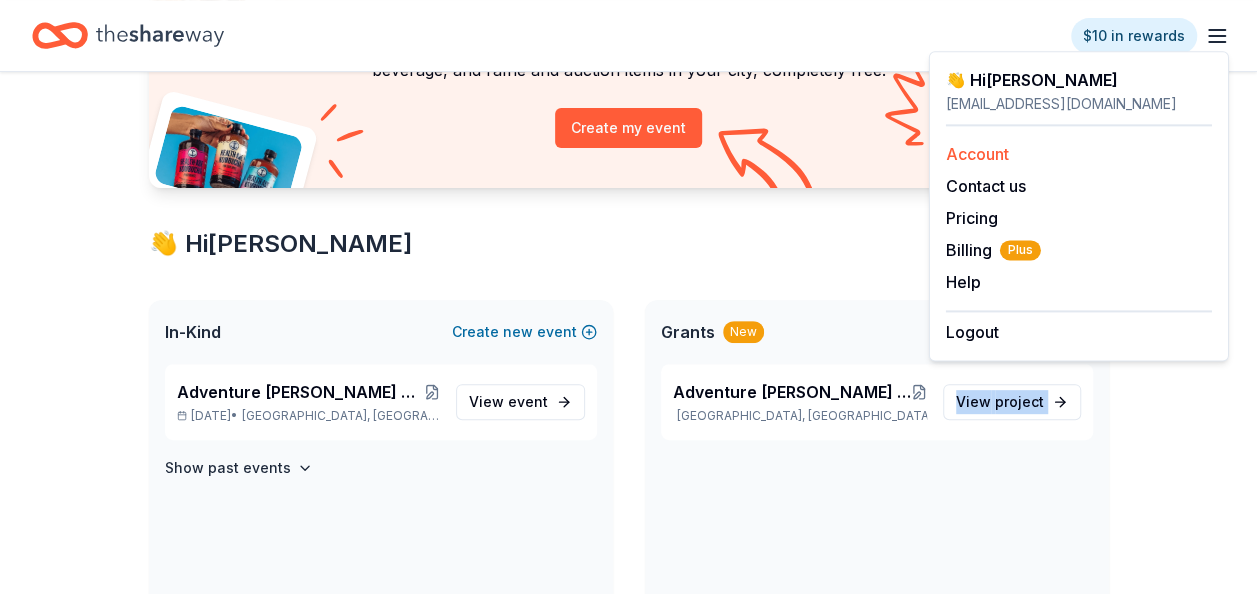 click on "Account" at bounding box center [977, 154] 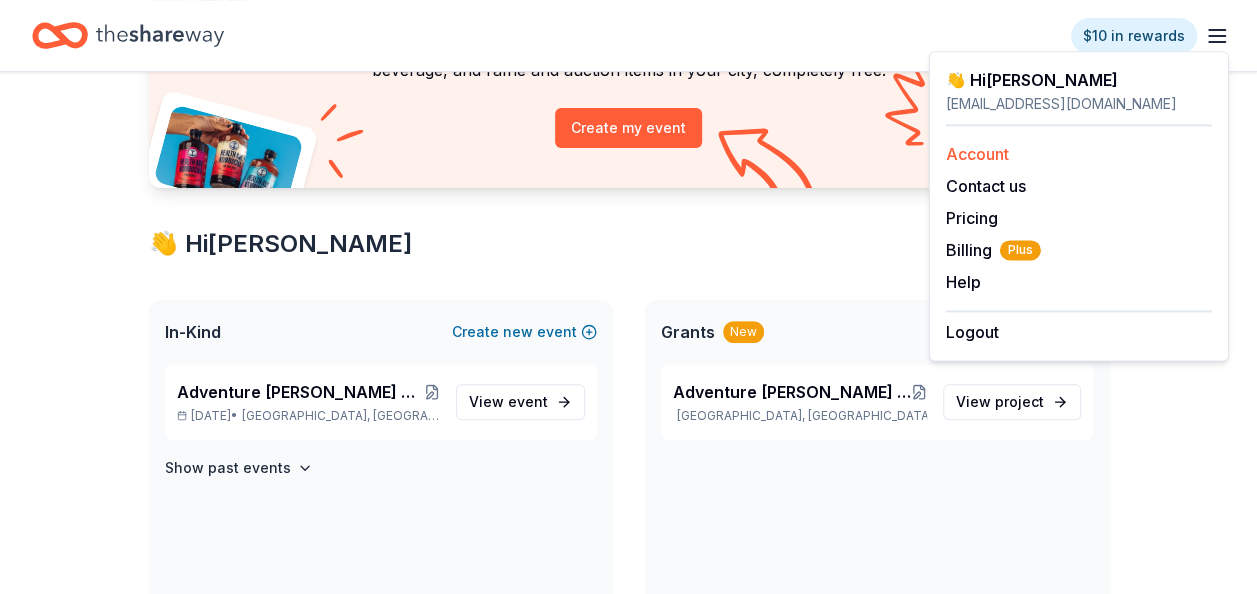scroll, scrollTop: 0, scrollLeft: 0, axis: both 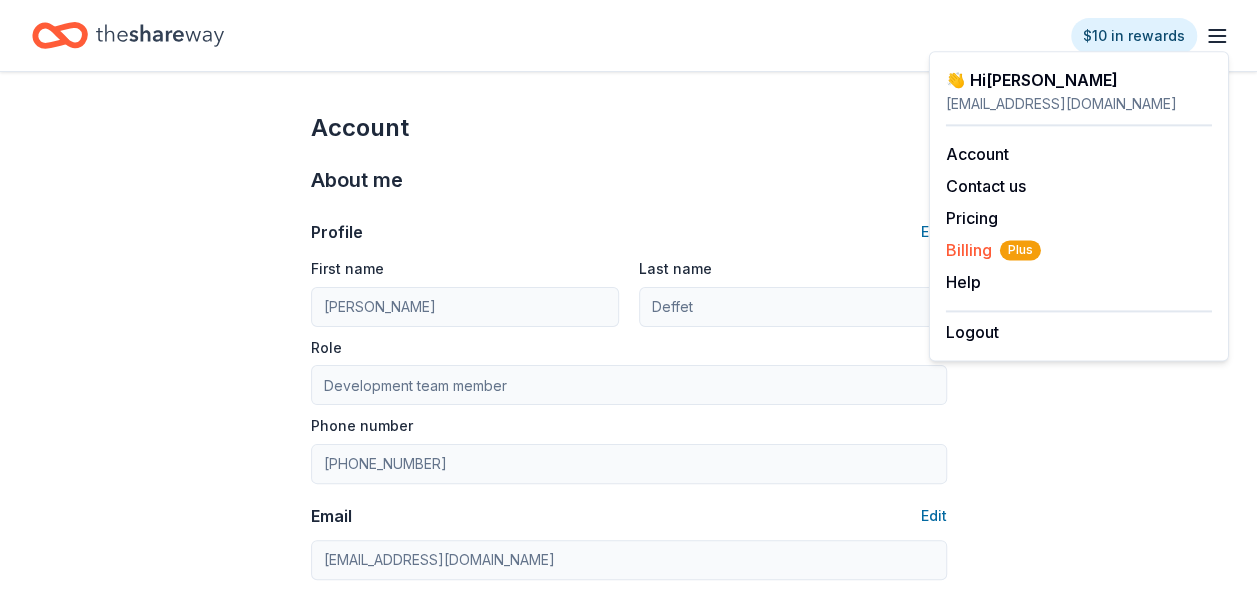click on "Billing Plus" at bounding box center (993, 250) 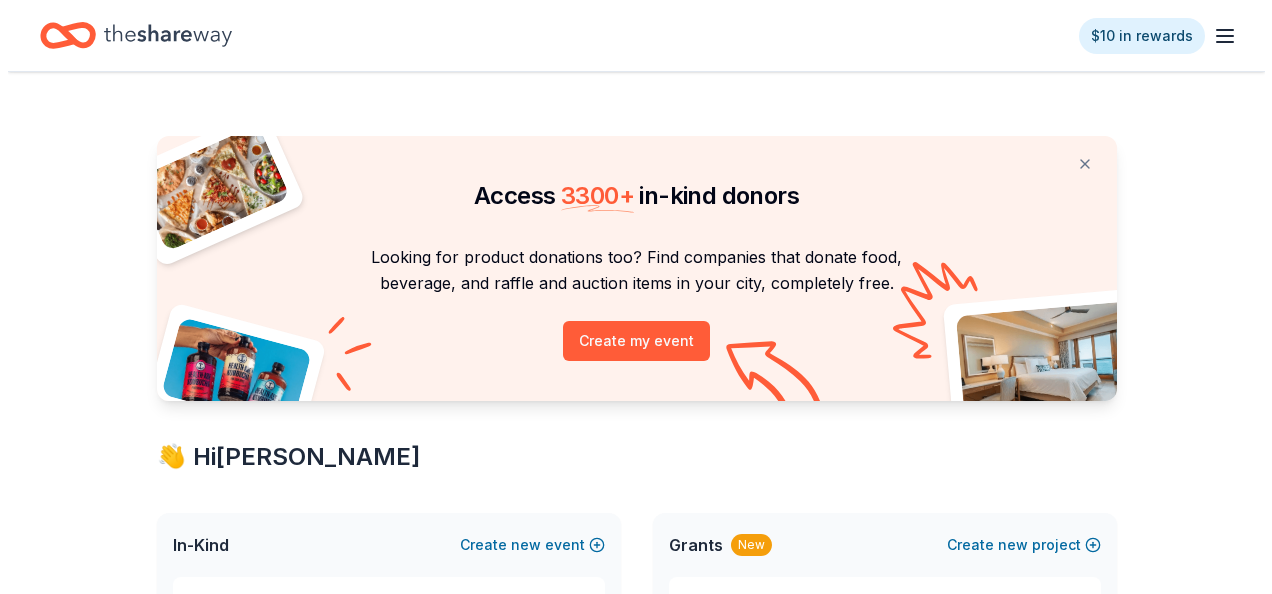 scroll, scrollTop: 0, scrollLeft: 0, axis: both 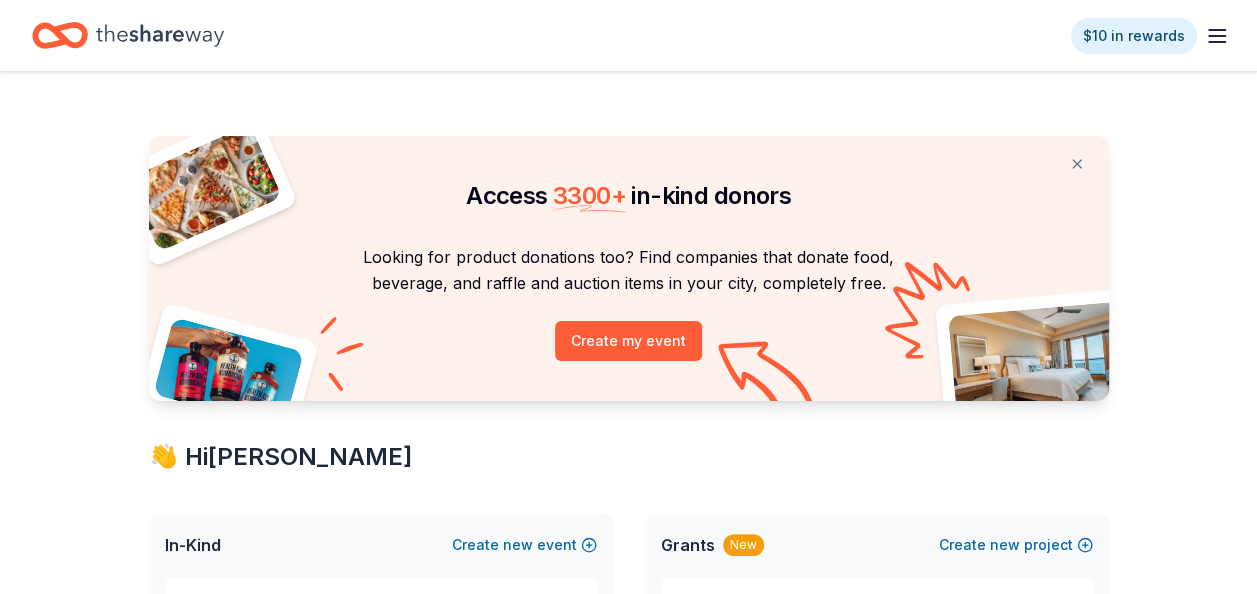 click 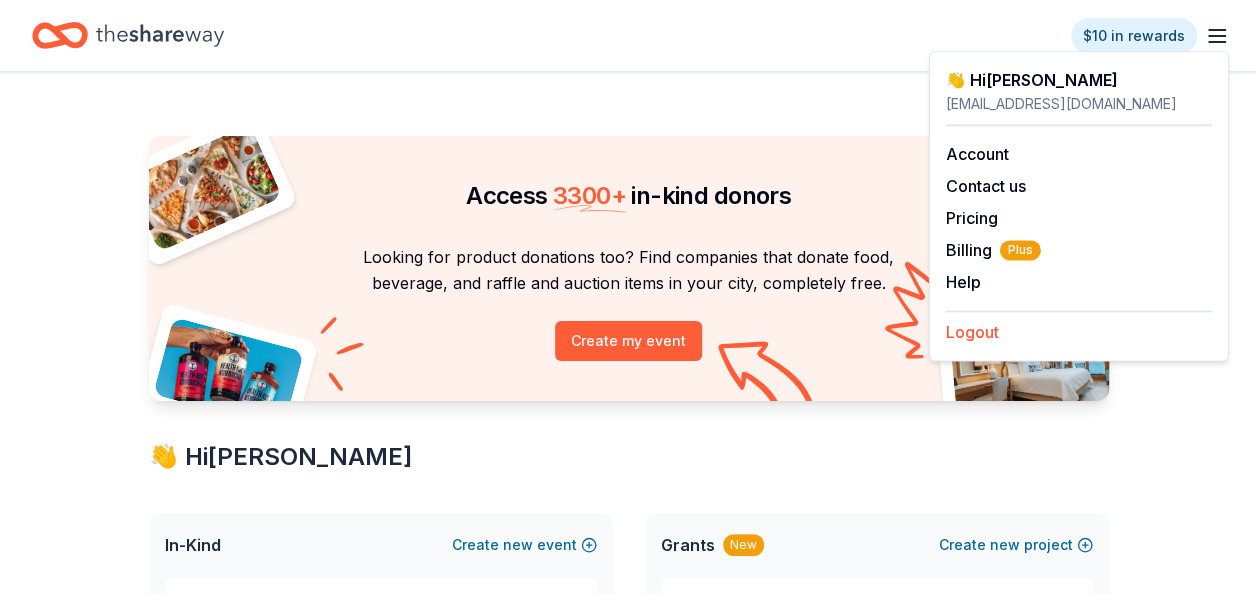 click on "Logout" at bounding box center [972, 332] 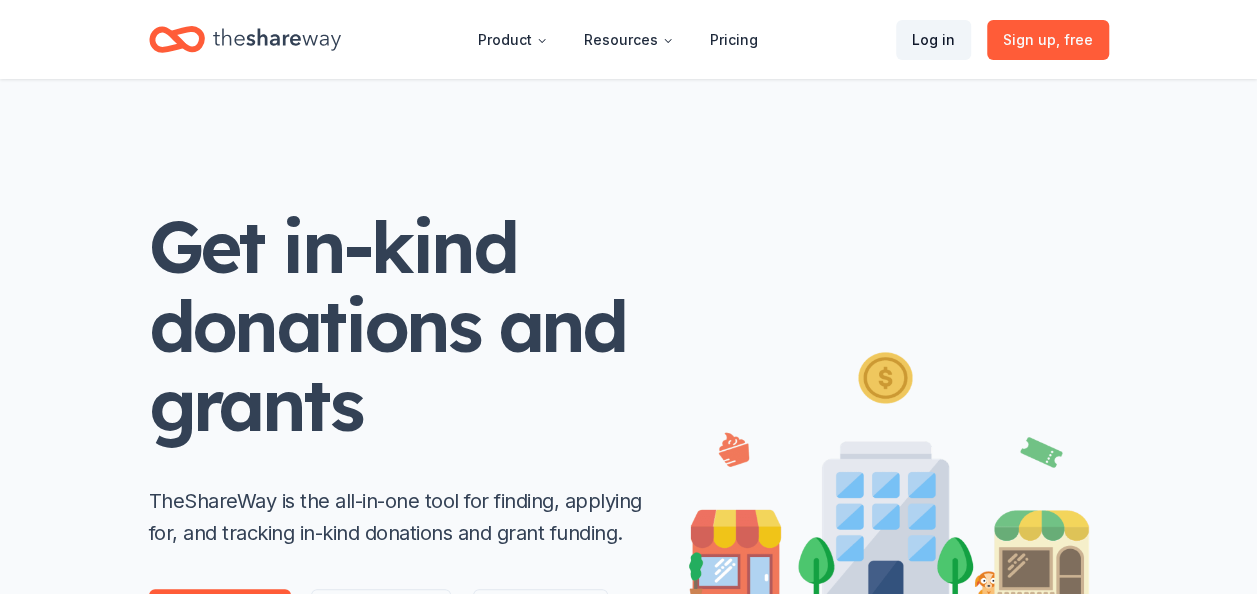click on "Log in" at bounding box center (933, 40) 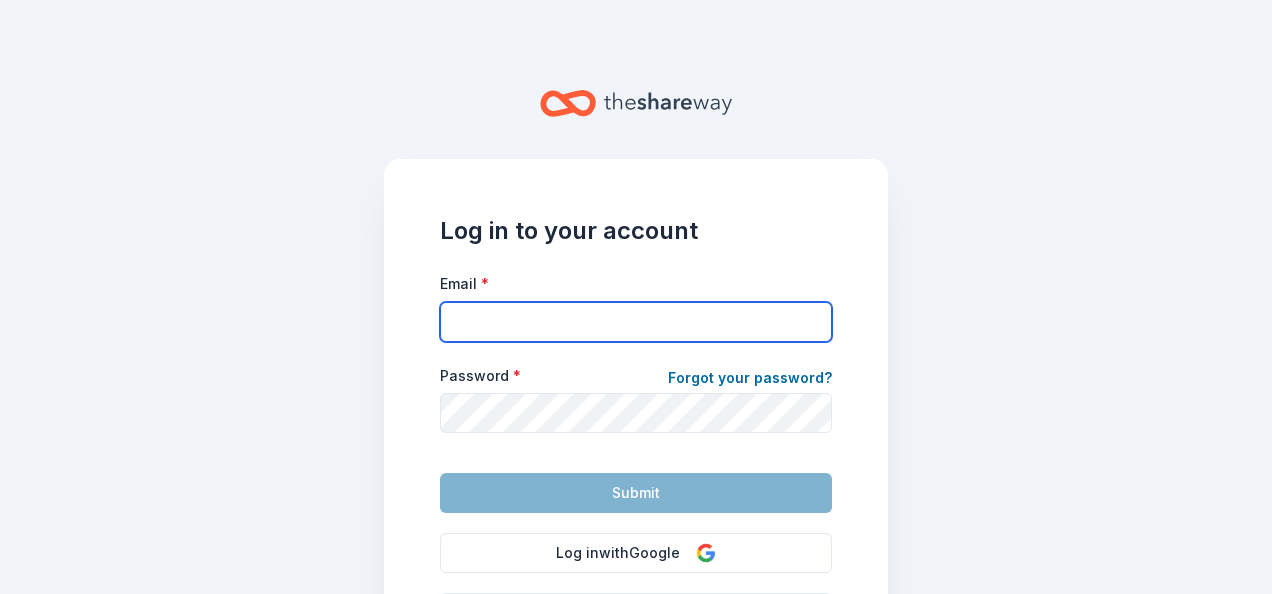 click on "Email *" at bounding box center (636, 322) 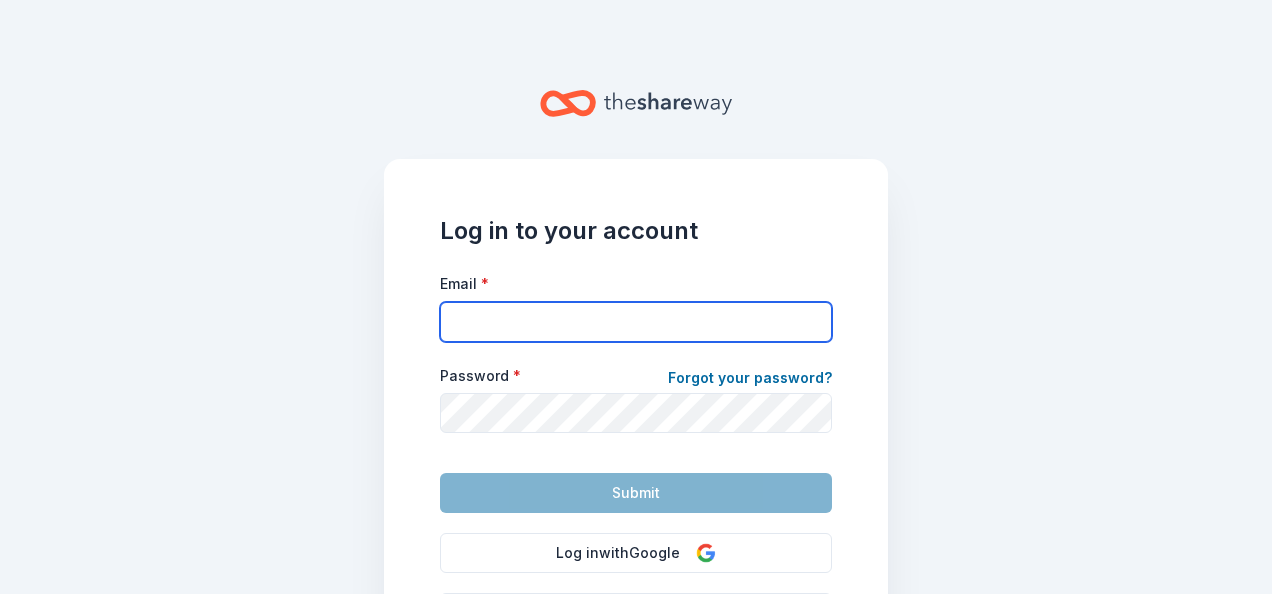 type on "[EMAIL_ADDRESS][DOMAIN_NAME]" 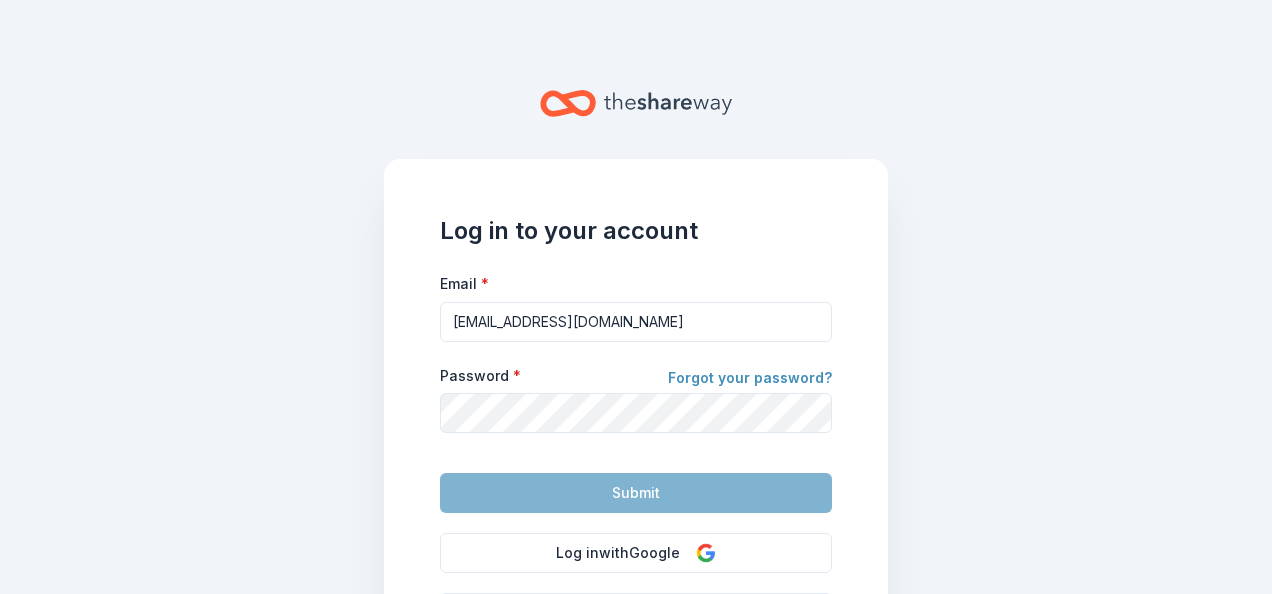 click on "Forgot your password?" at bounding box center [750, 380] 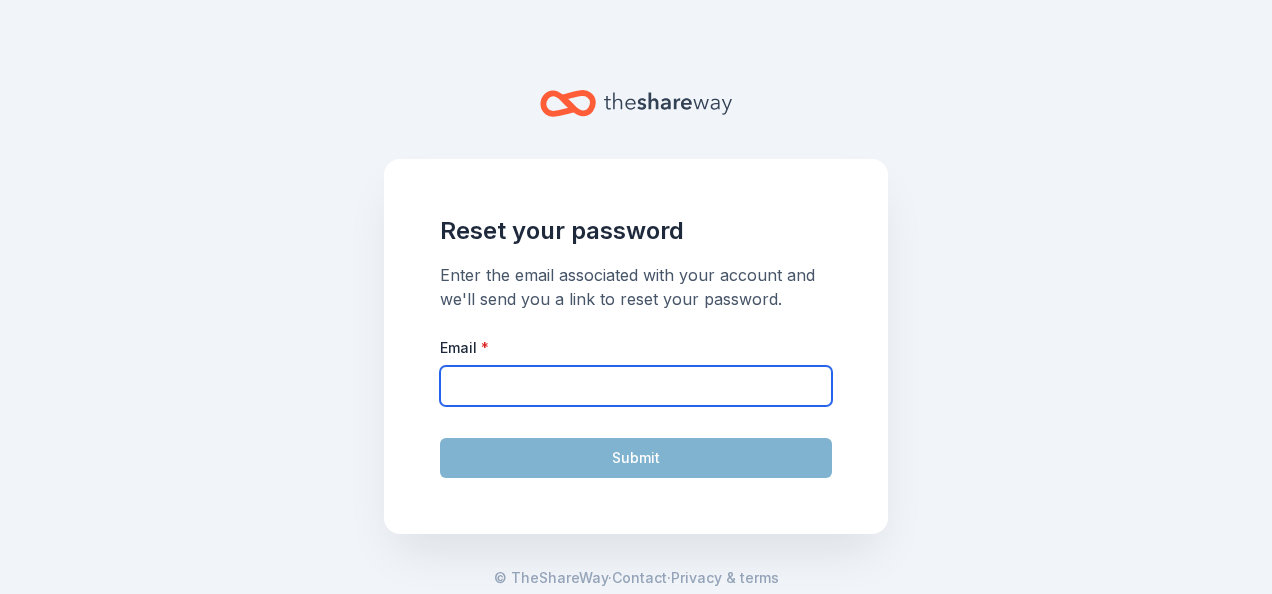 click on "Email *" at bounding box center [636, 386] 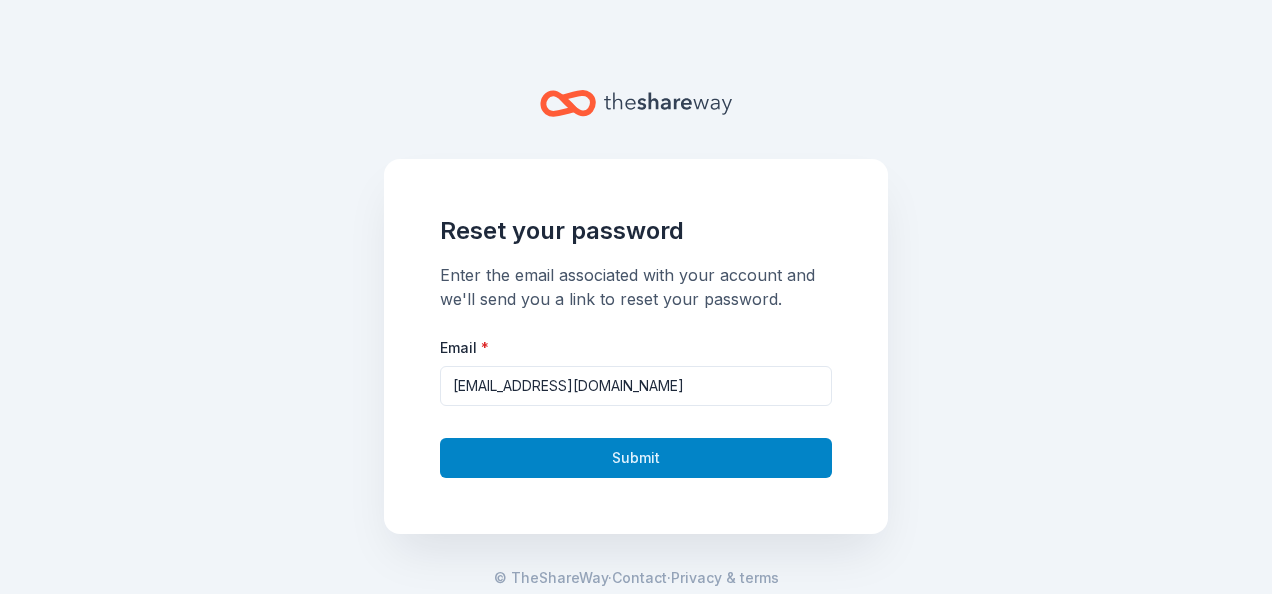 click on "Submit" at bounding box center (636, 458) 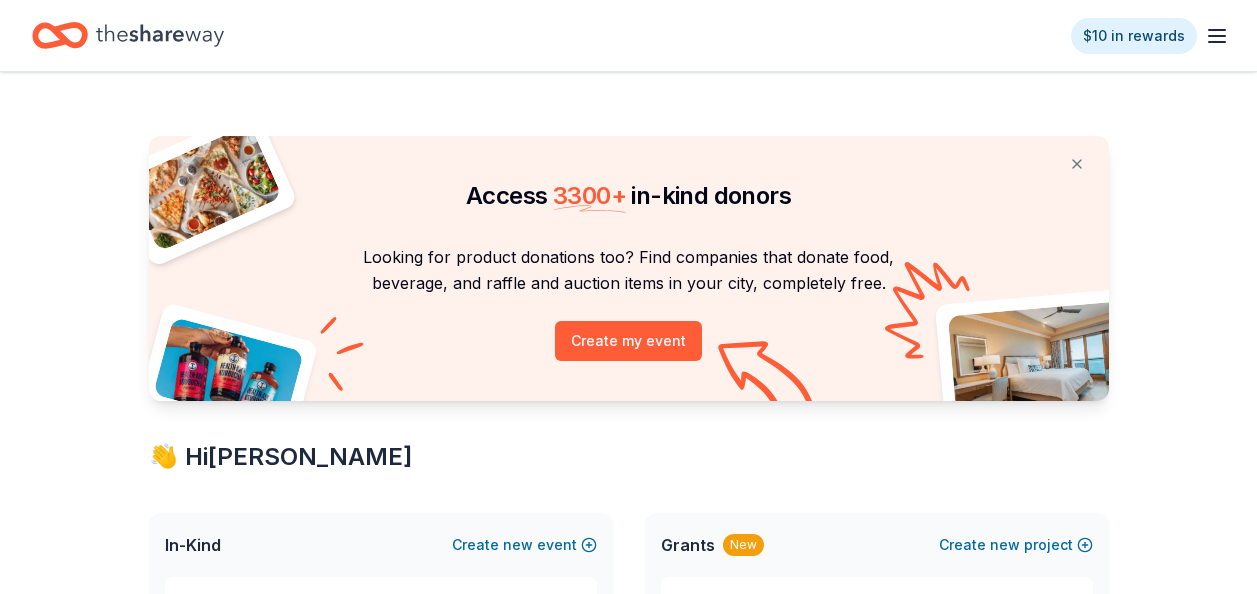 scroll, scrollTop: 0, scrollLeft: 0, axis: both 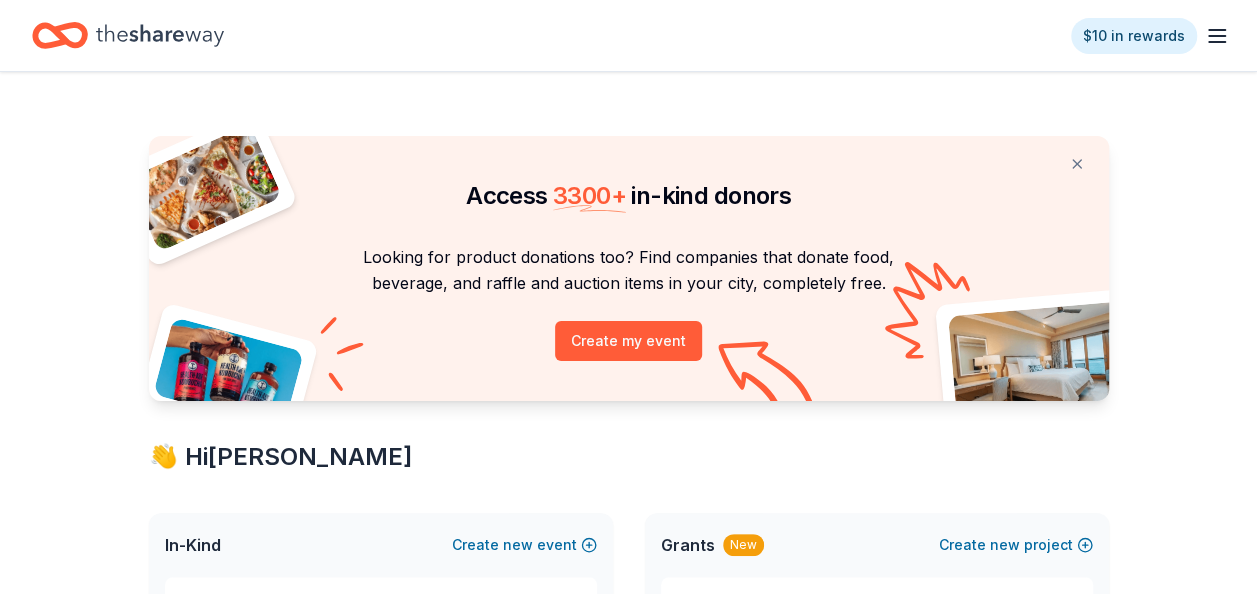 click 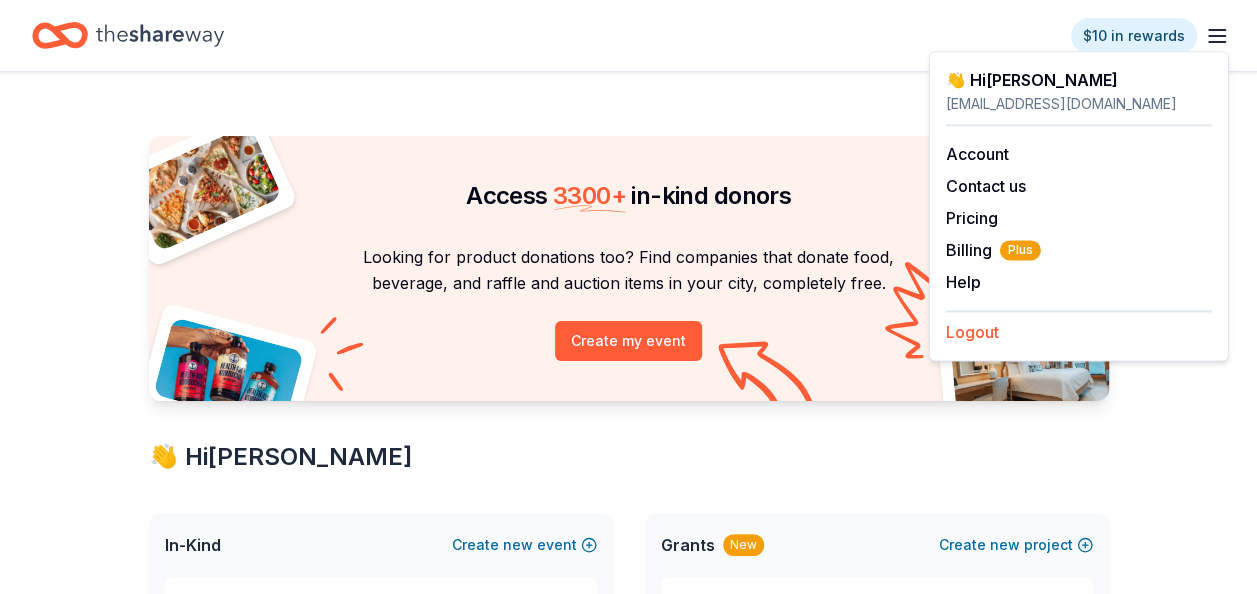 click on "Logout" at bounding box center (972, 332) 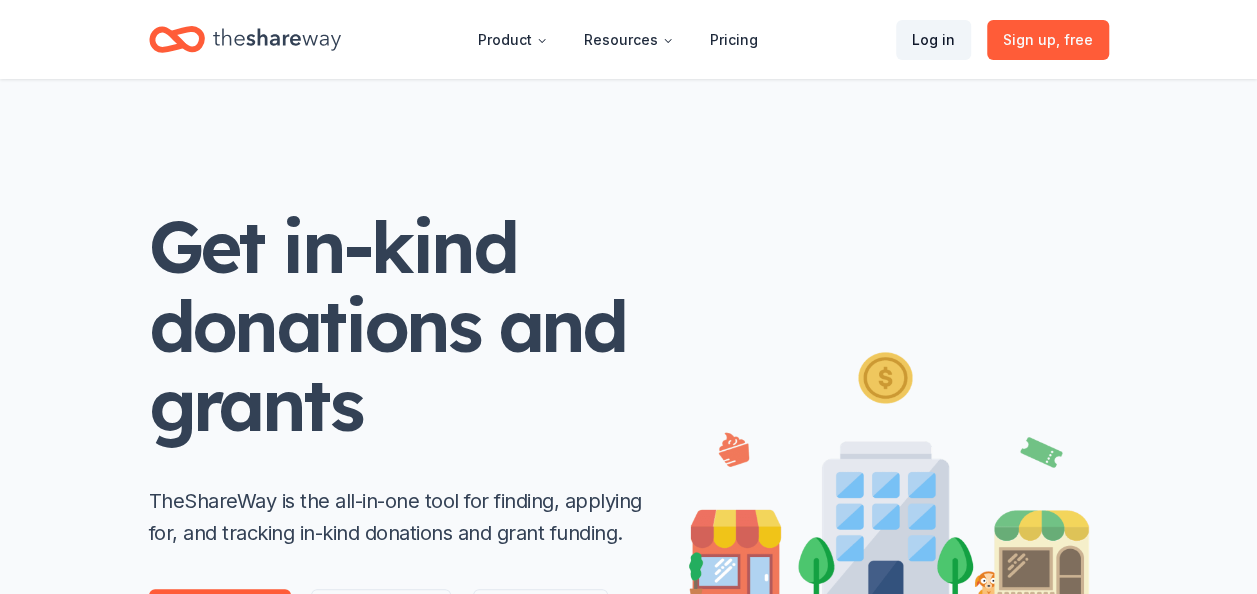 click on "Log in" at bounding box center (933, 40) 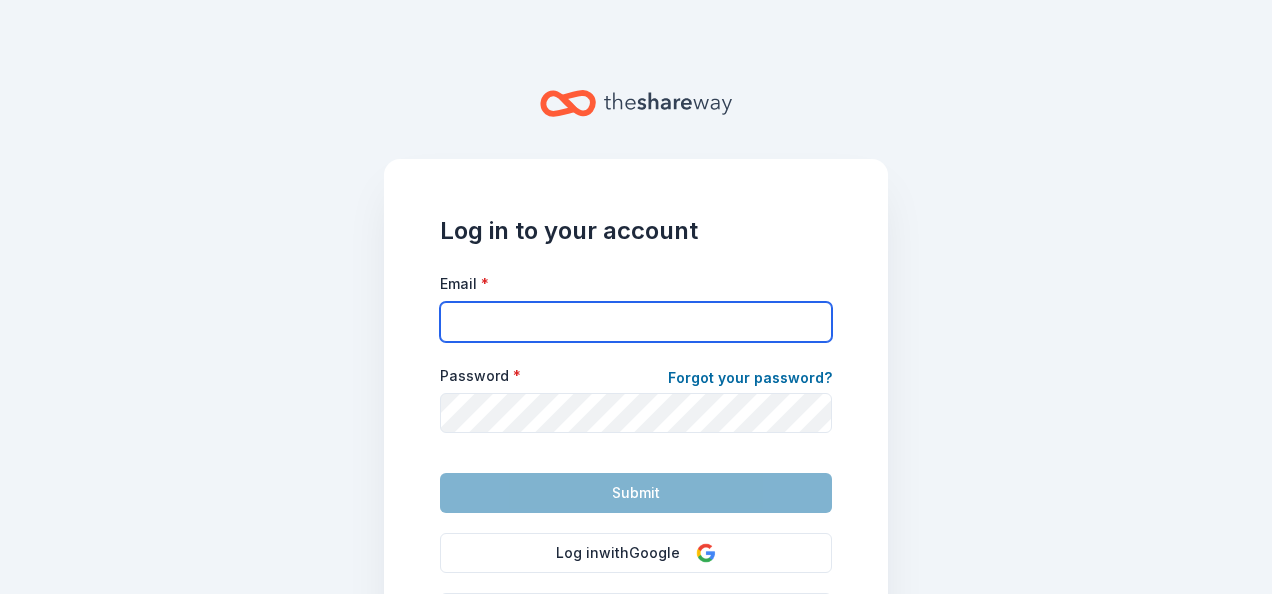 click on "Email *" at bounding box center [636, 322] 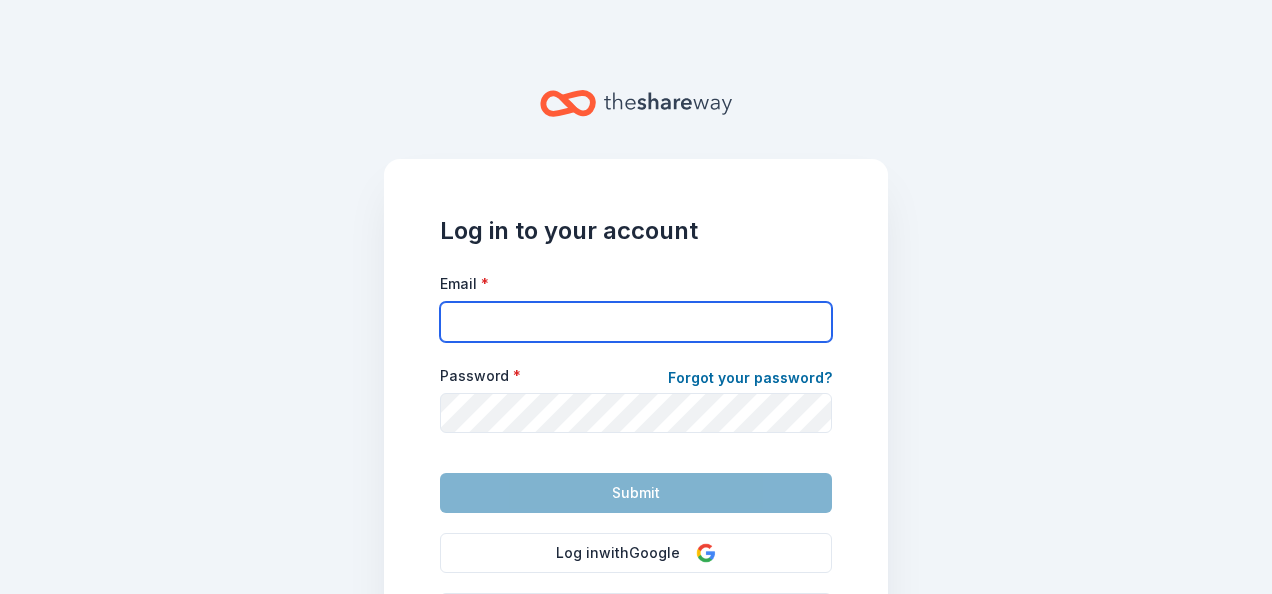 type on "[EMAIL_ADDRESS][DOMAIN_NAME]" 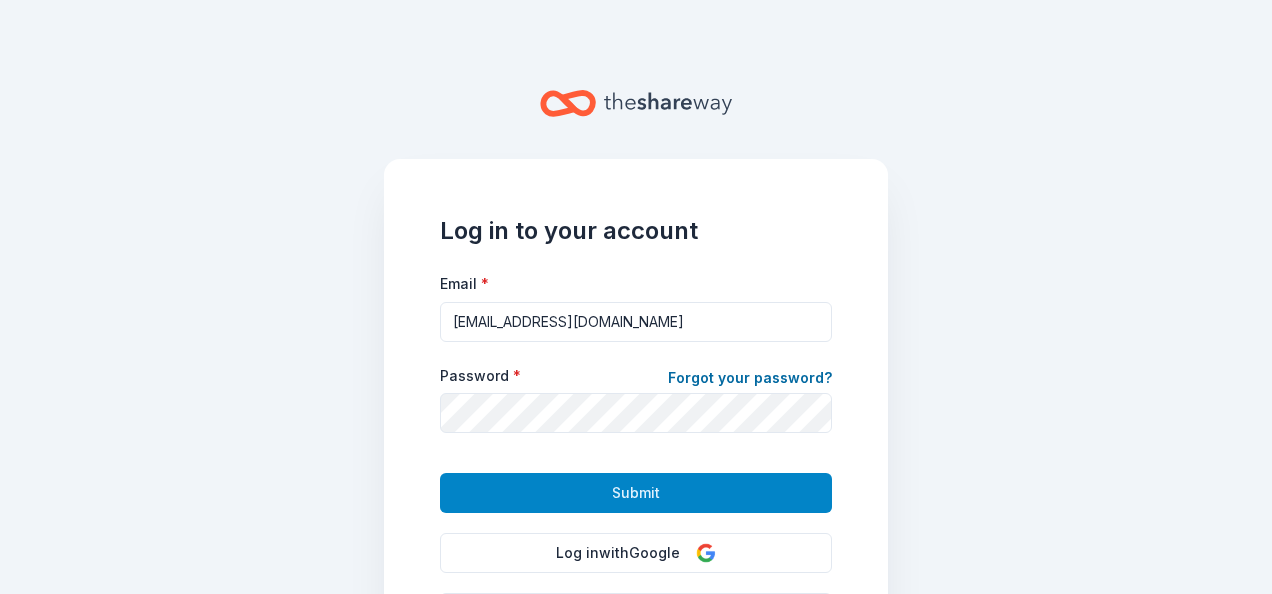 click on "Submit" at bounding box center [636, 493] 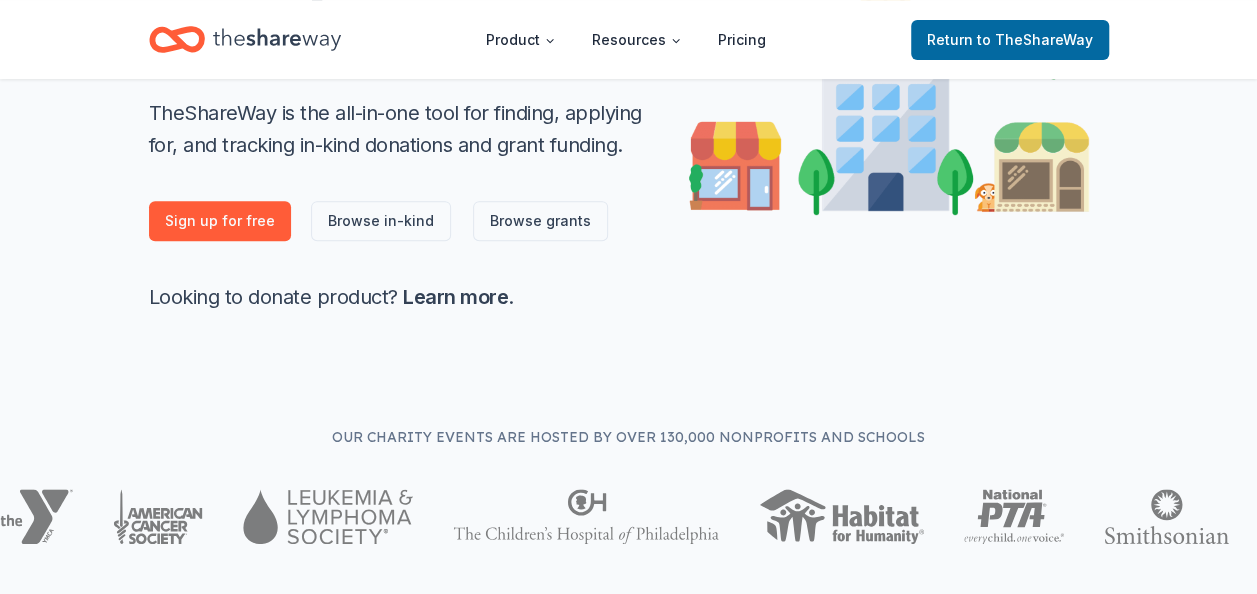 scroll, scrollTop: 400, scrollLeft: 0, axis: vertical 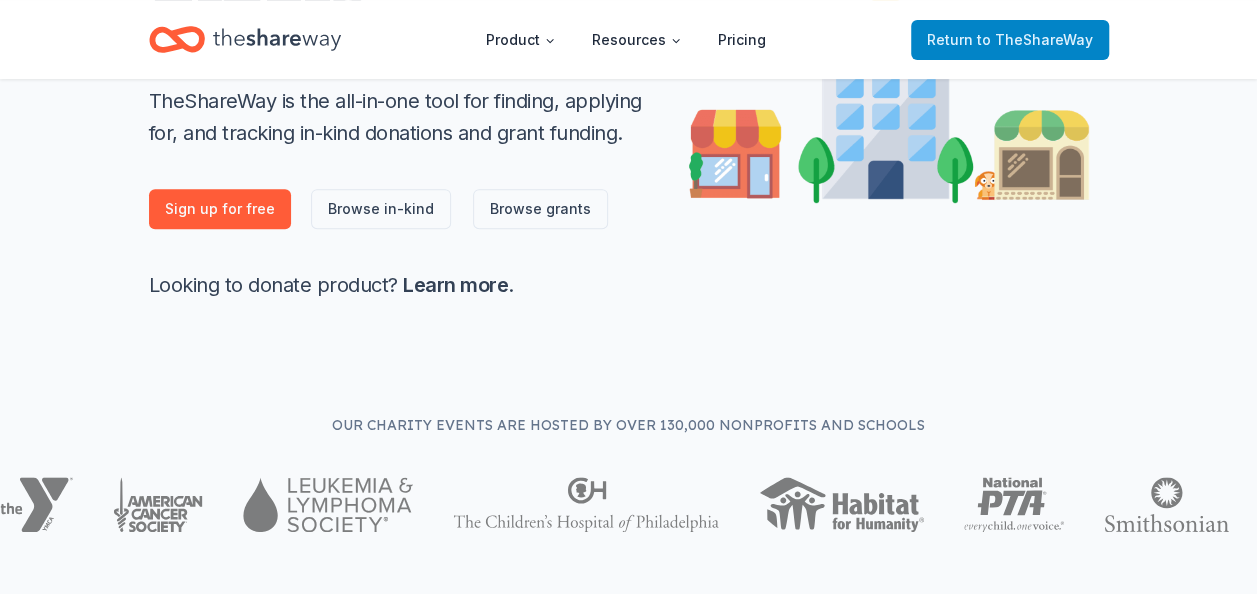 click on "to TheShareWay" at bounding box center [1035, 39] 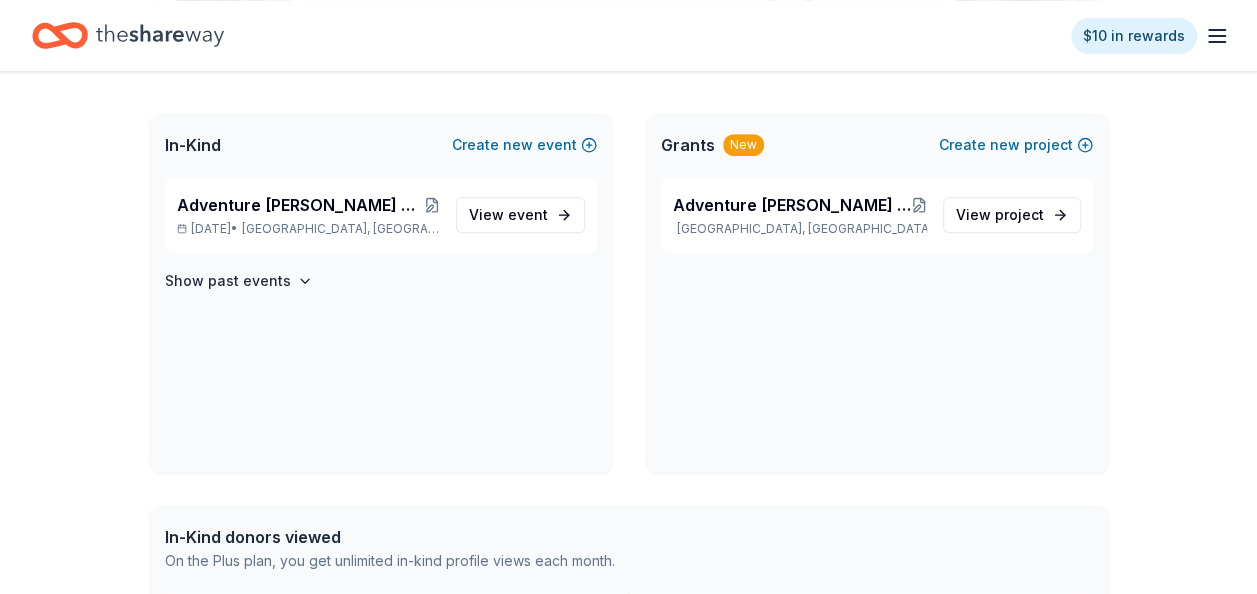 scroll, scrollTop: 0, scrollLeft: 0, axis: both 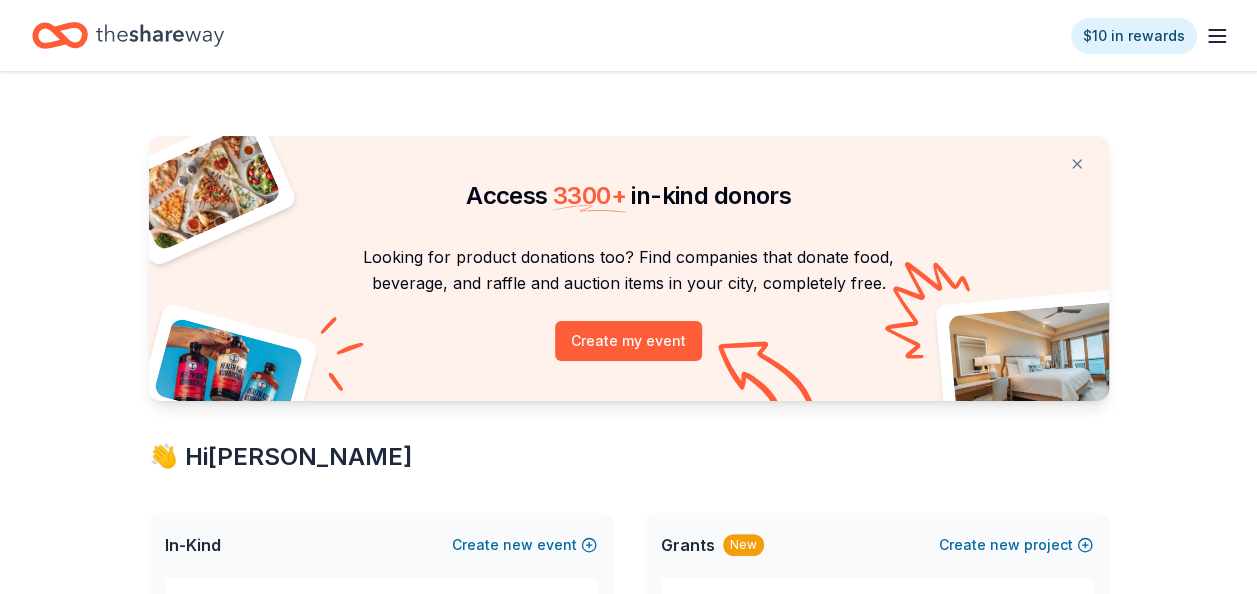 click on "$10 in rewards" at bounding box center [628, 35] 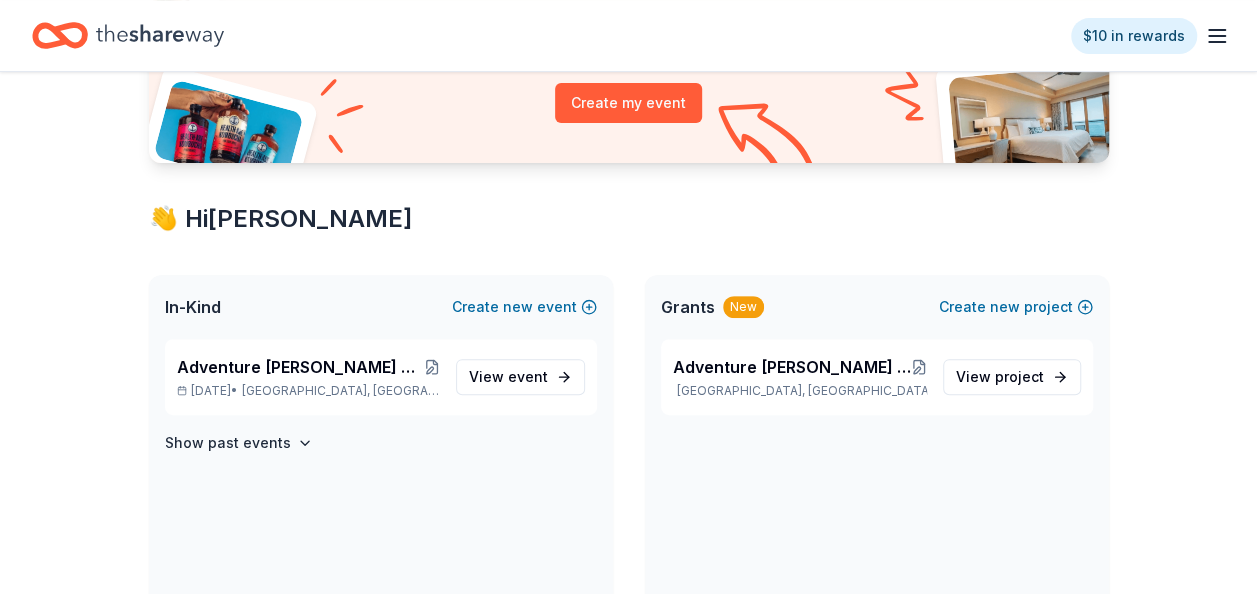 scroll, scrollTop: 240, scrollLeft: 0, axis: vertical 